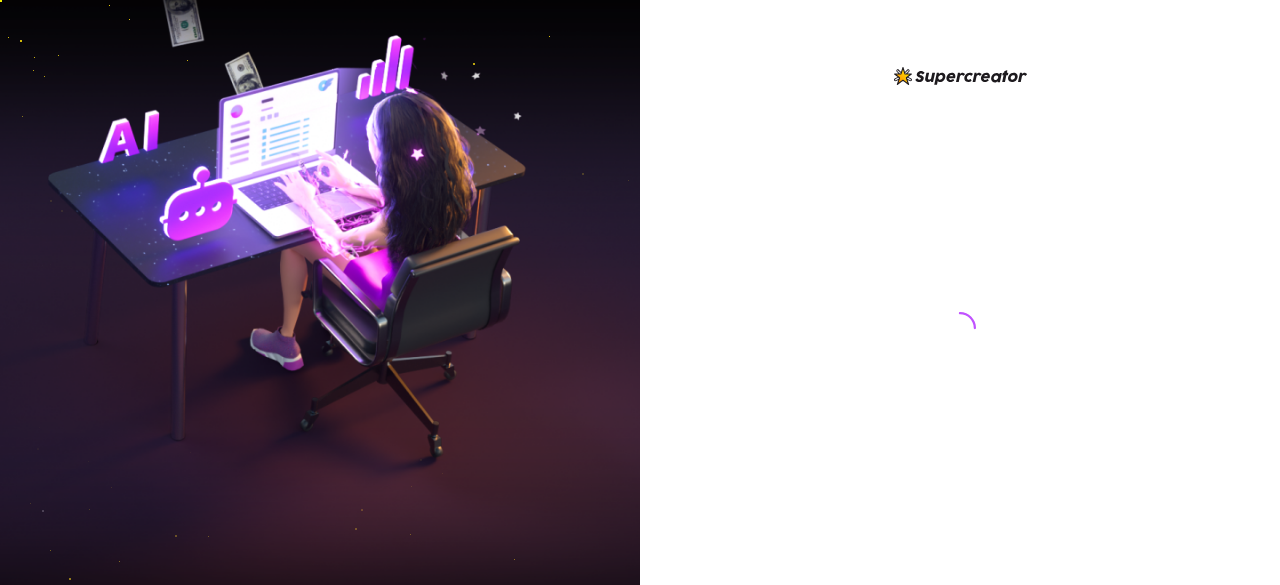 scroll, scrollTop: 0, scrollLeft: 0, axis: both 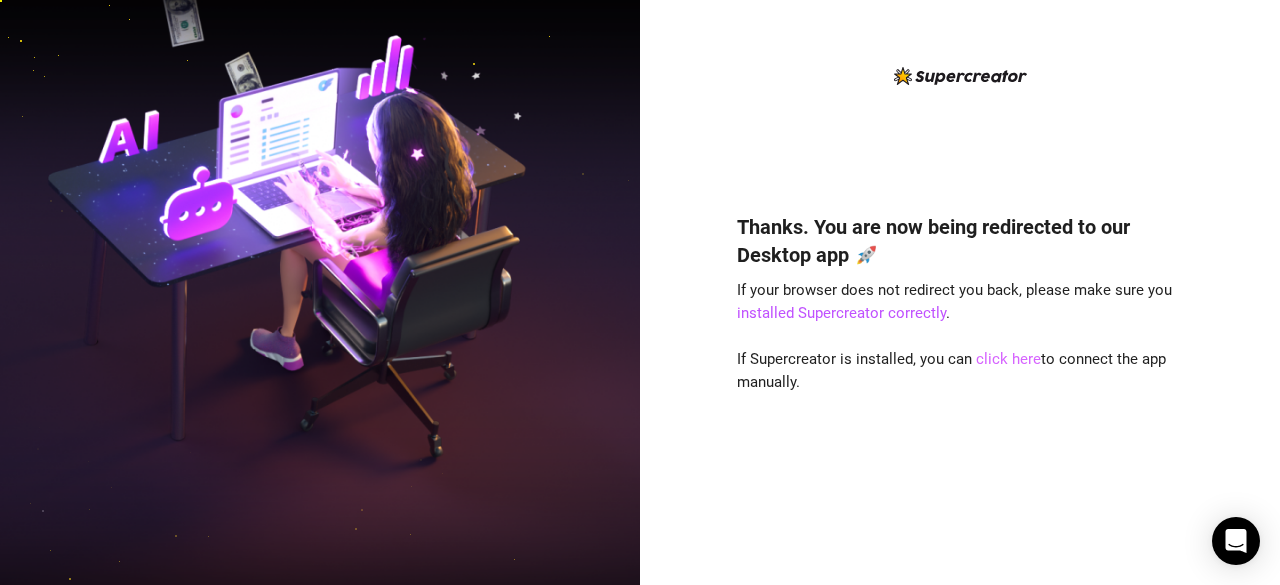 click on "click here" at bounding box center [1008, 359] 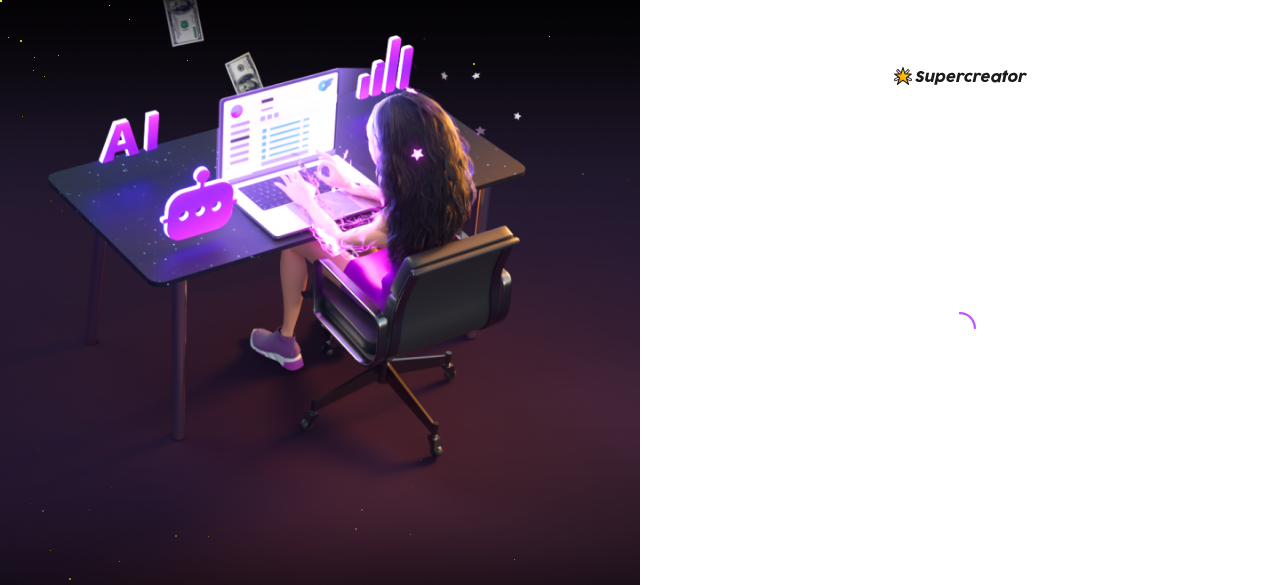 scroll, scrollTop: 0, scrollLeft: 0, axis: both 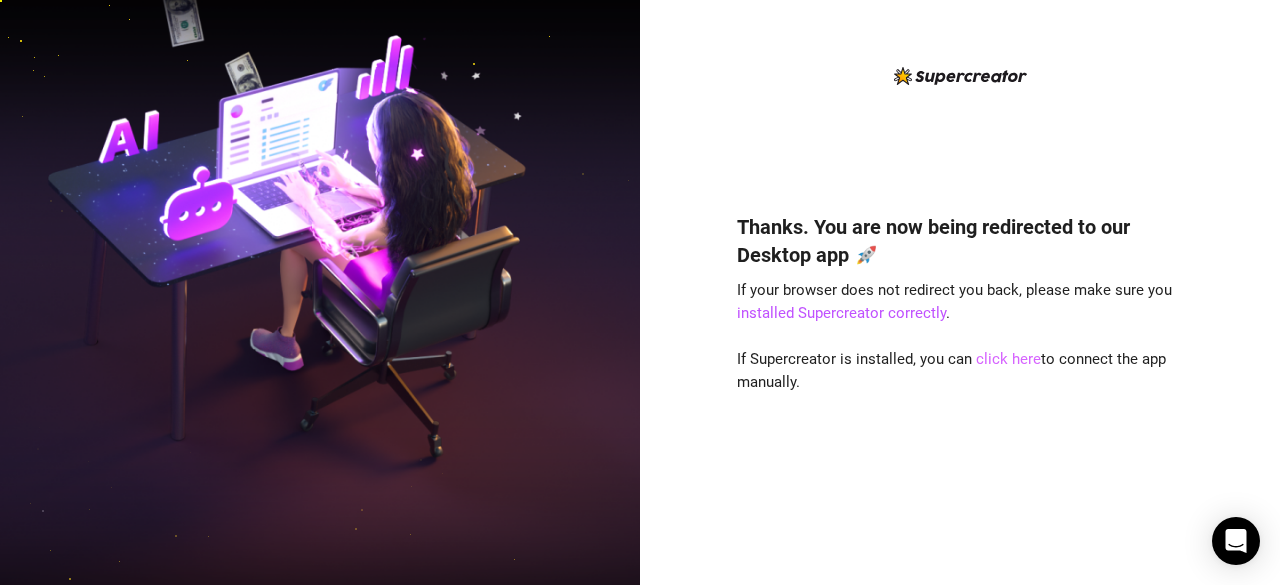 click on "click here" at bounding box center (1008, 359) 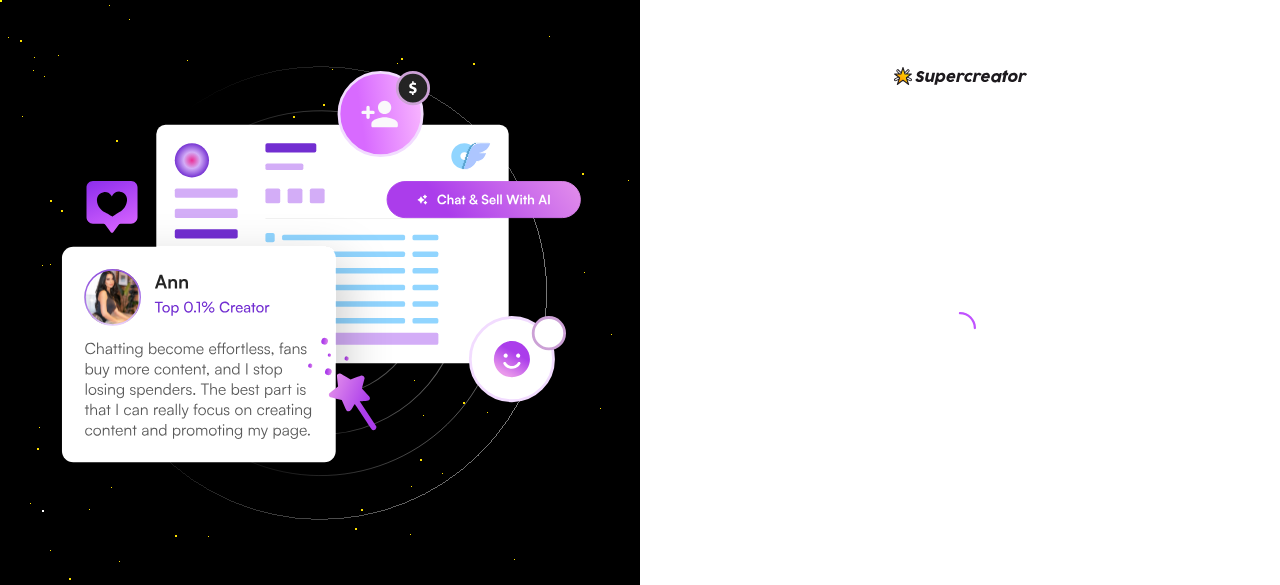 scroll, scrollTop: 0, scrollLeft: 0, axis: both 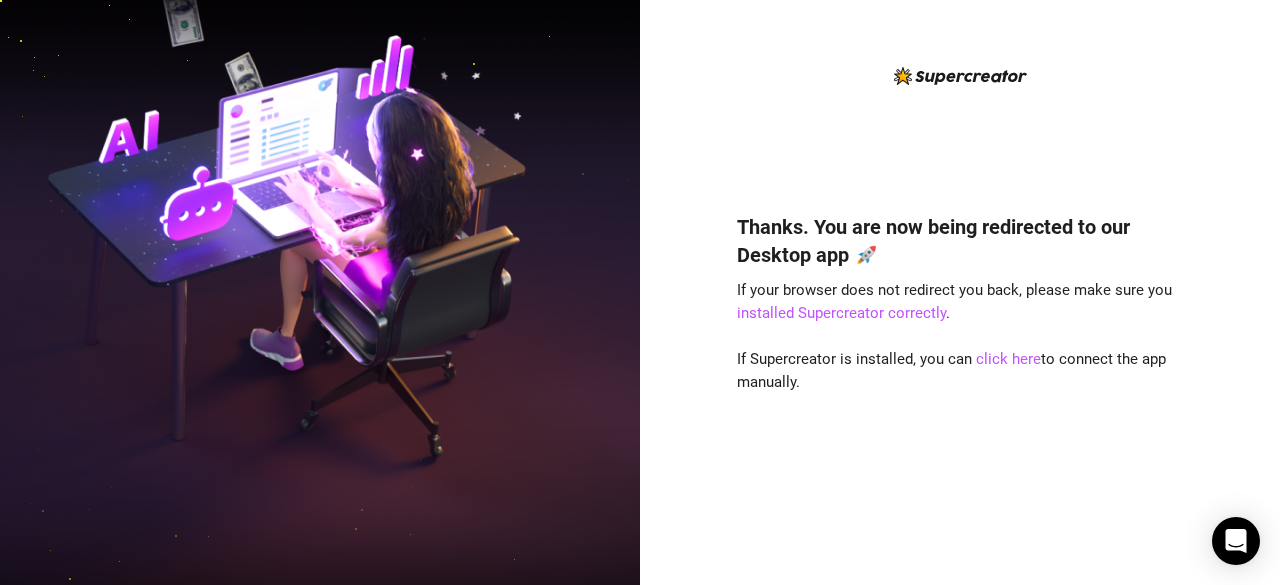 click on "Thanks. You are now being redirected to our Desktop app 🚀 If your browser does not redirect you back, please make sure you   installed Supercreator correctly . If Supercreator is installed, you can   click here  to connect the app manually." at bounding box center (960, 369) 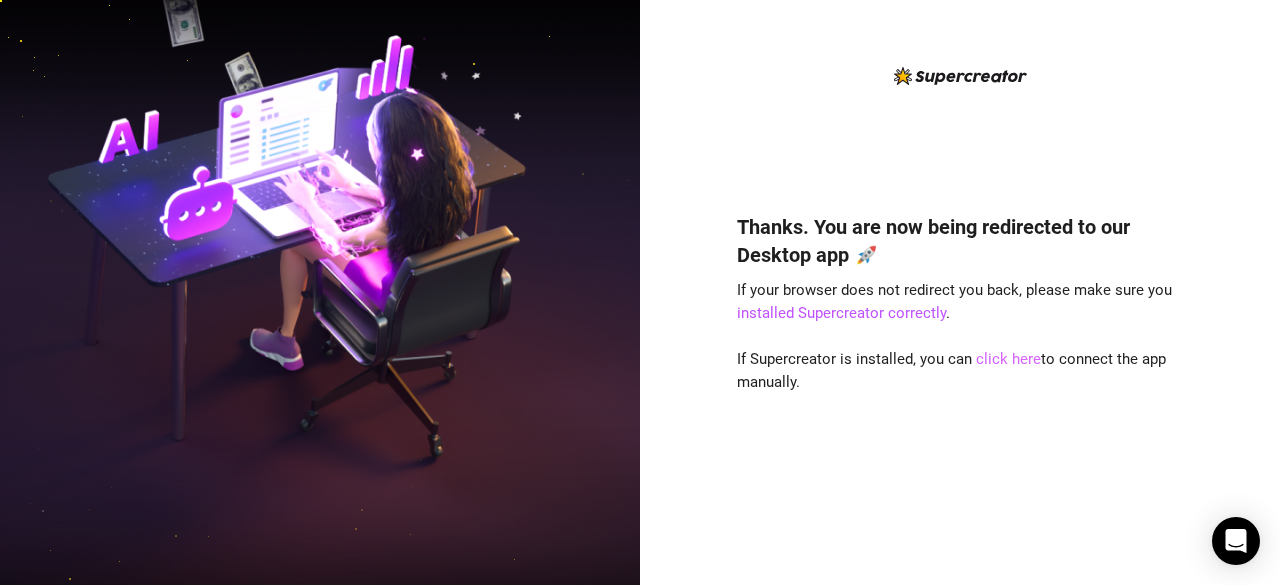 click on "click here" at bounding box center (1008, 359) 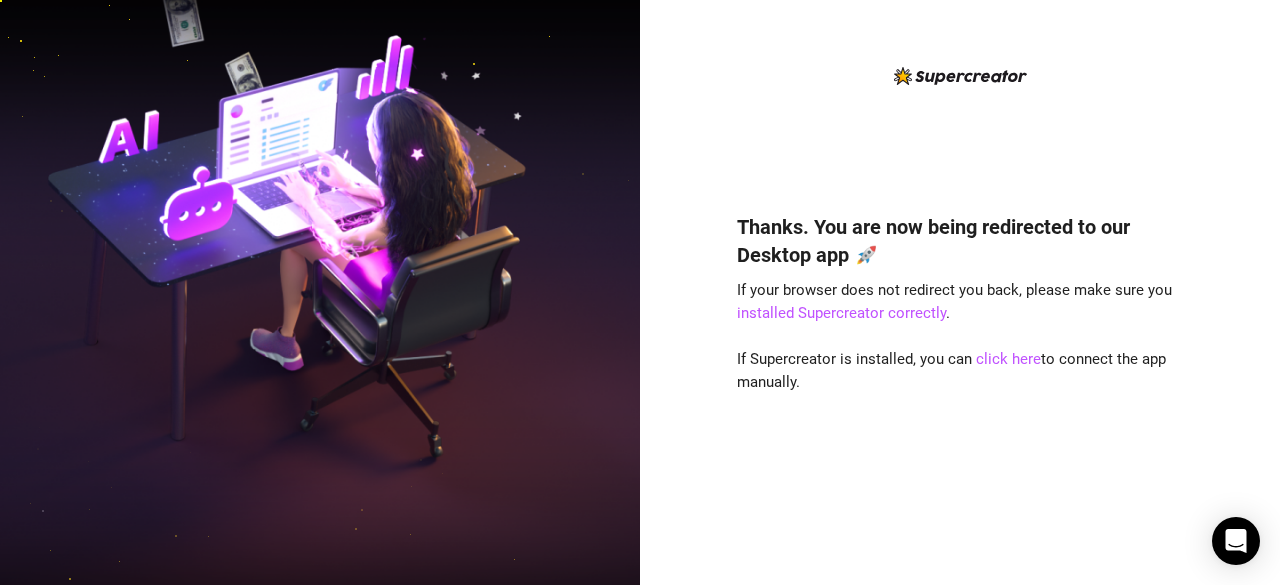 click on "Thanks. You are now being redirected to our Desktop app 🚀 If your browser does not redirect you back, please make sure you   installed Supercreator correctly . If Supercreator is installed, you can   click here  to connect the app manually." at bounding box center (960, 369) 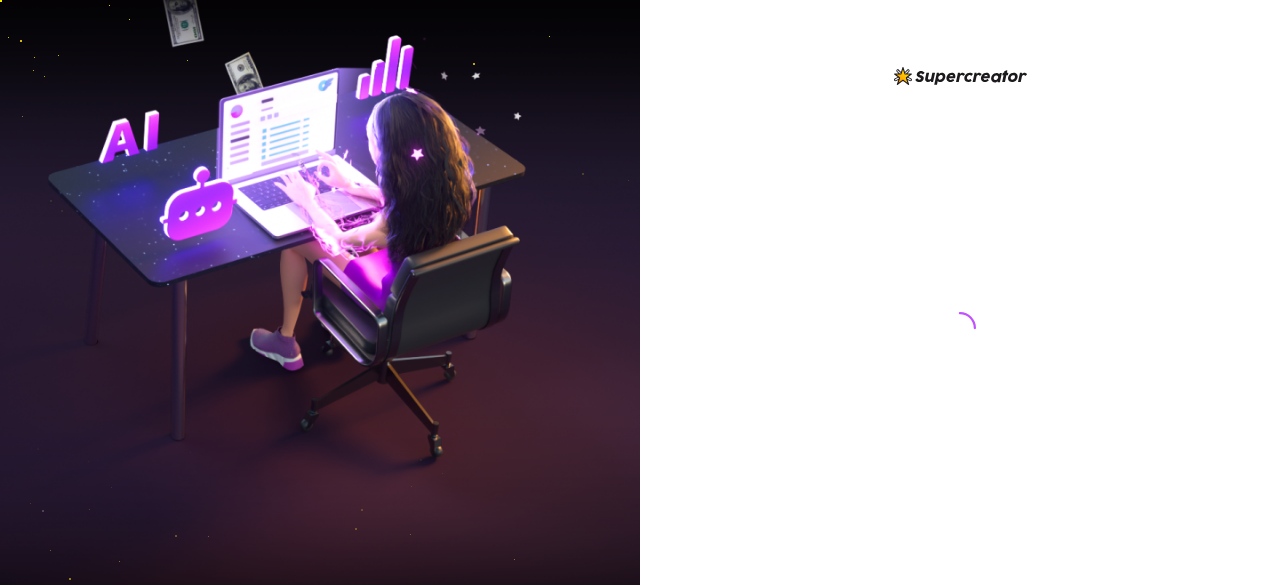 scroll, scrollTop: 0, scrollLeft: 0, axis: both 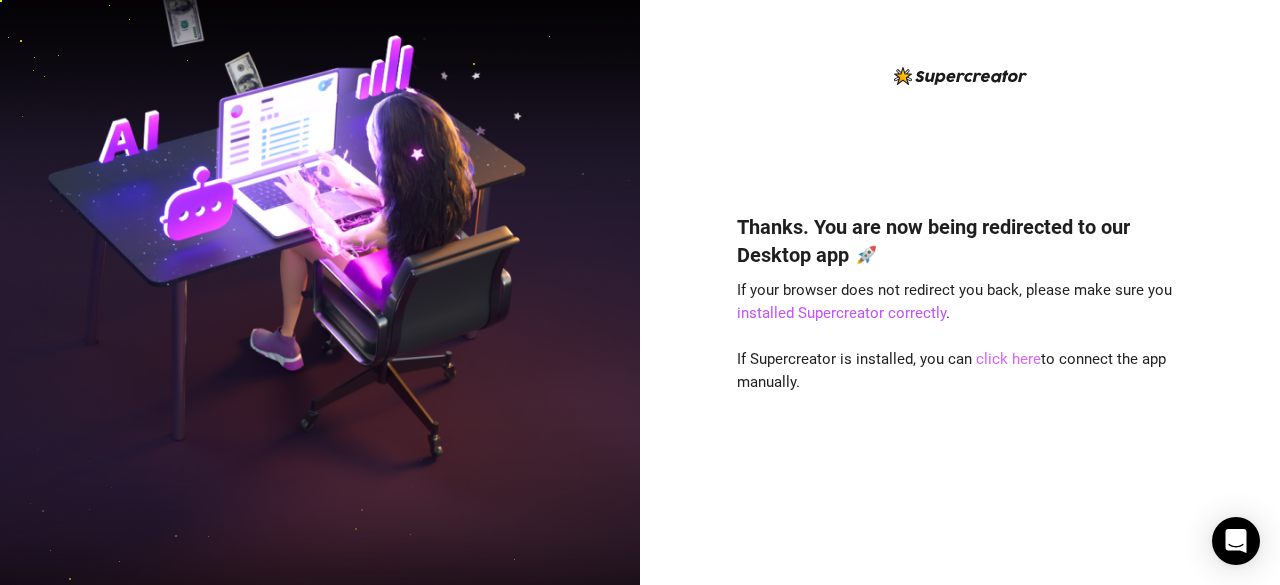 click on "click here" at bounding box center [1008, 359] 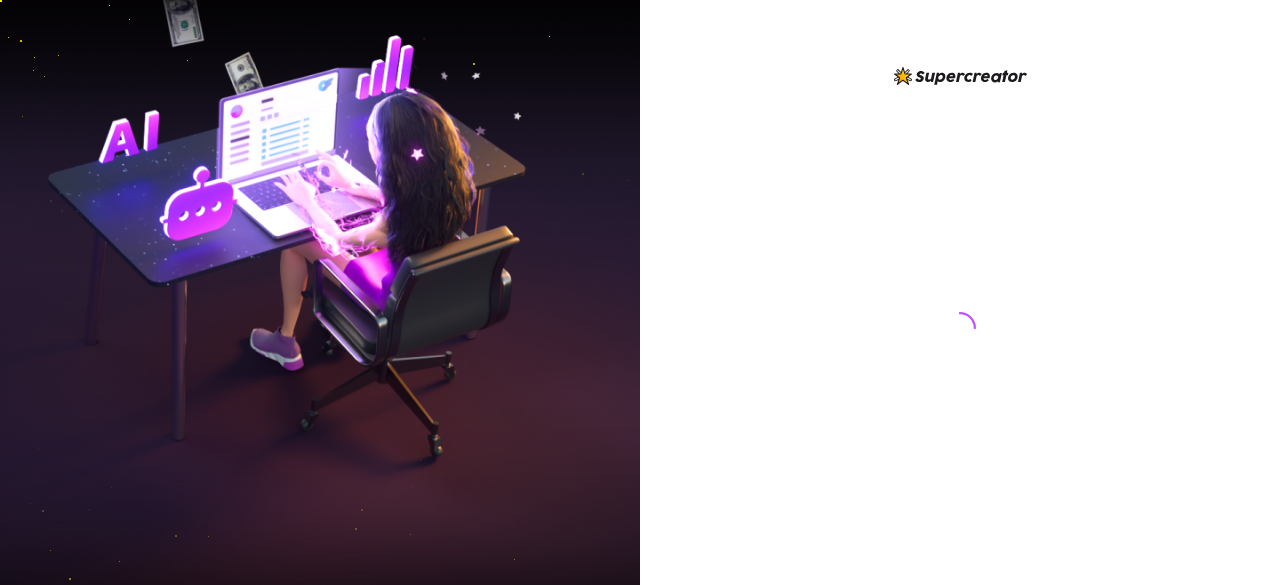 scroll, scrollTop: 0, scrollLeft: 0, axis: both 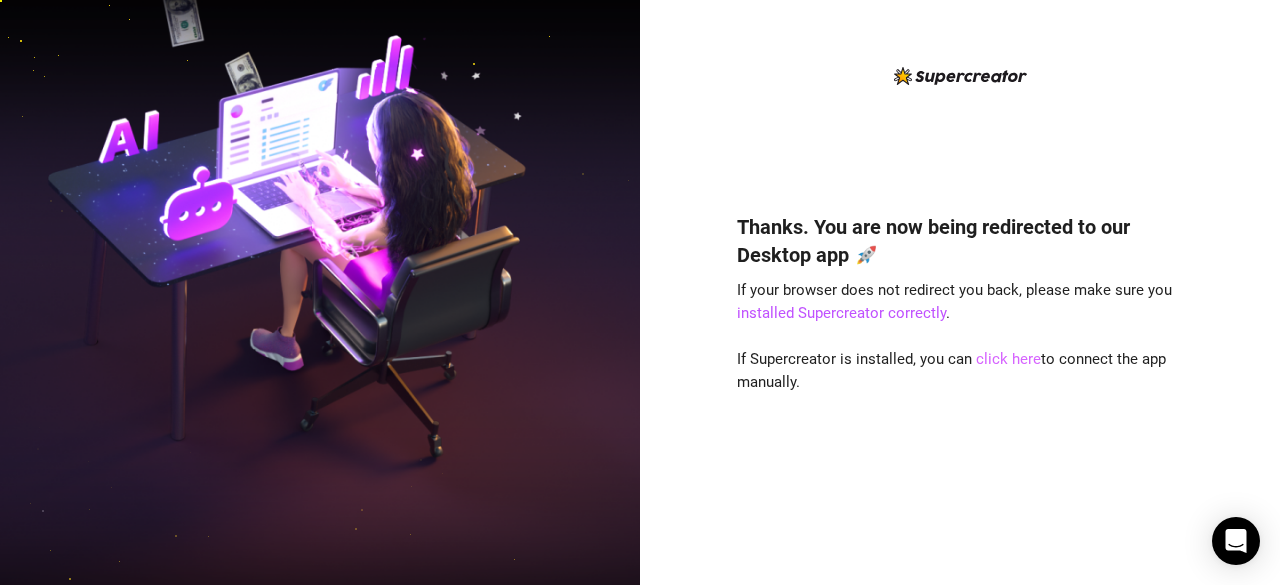 click on "click here" at bounding box center (1008, 359) 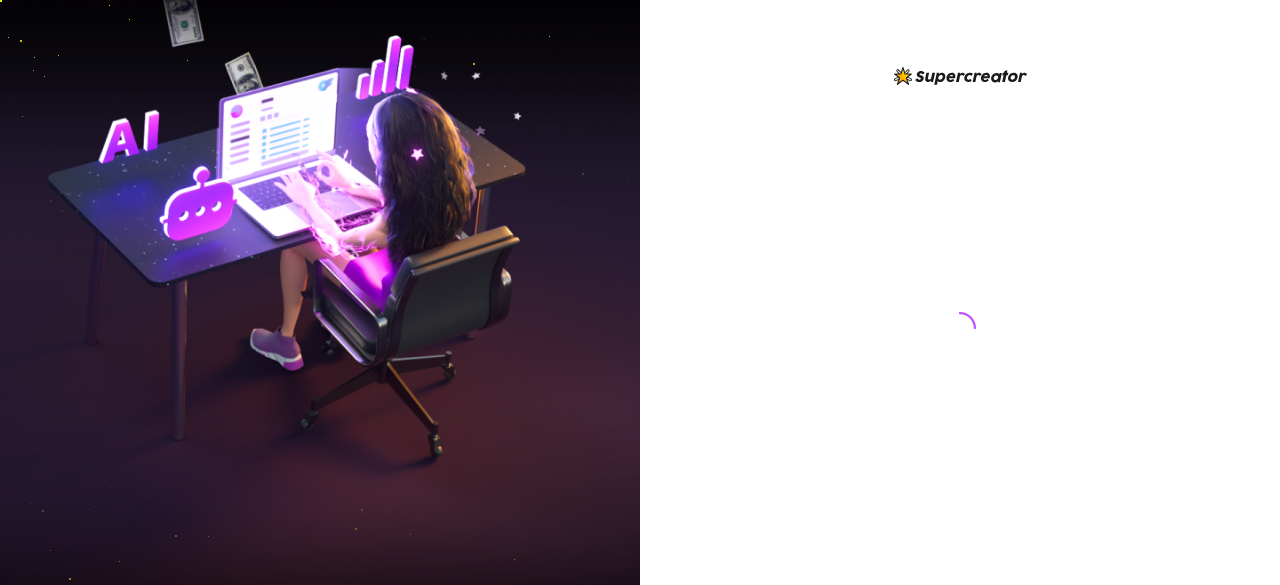 scroll, scrollTop: 0, scrollLeft: 0, axis: both 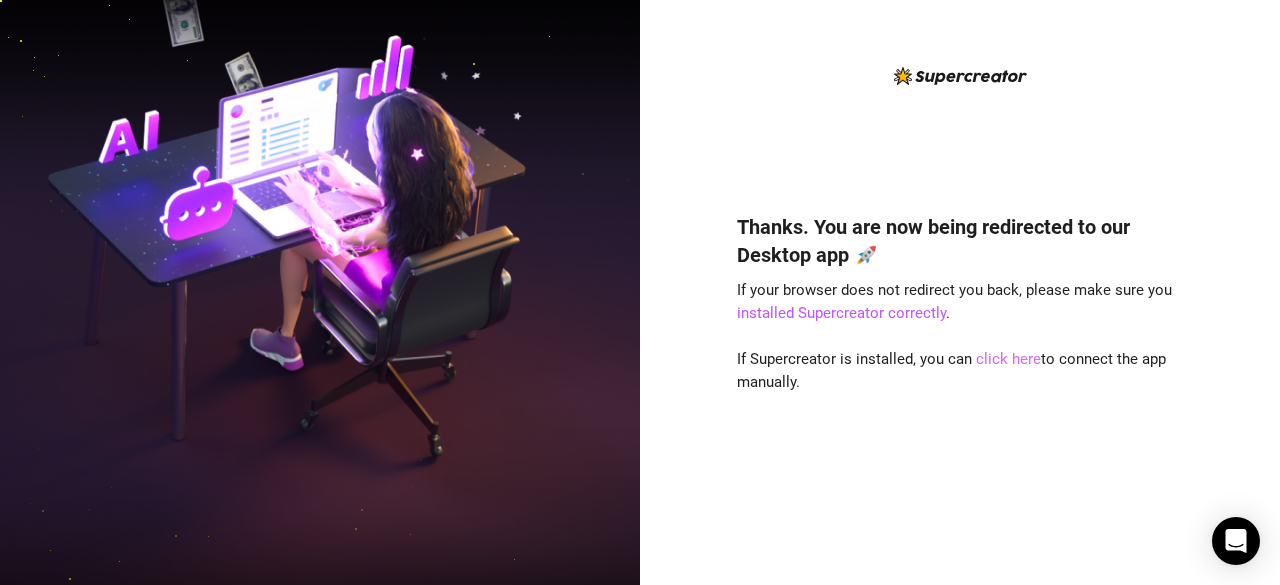 click on "click here" at bounding box center (1008, 359) 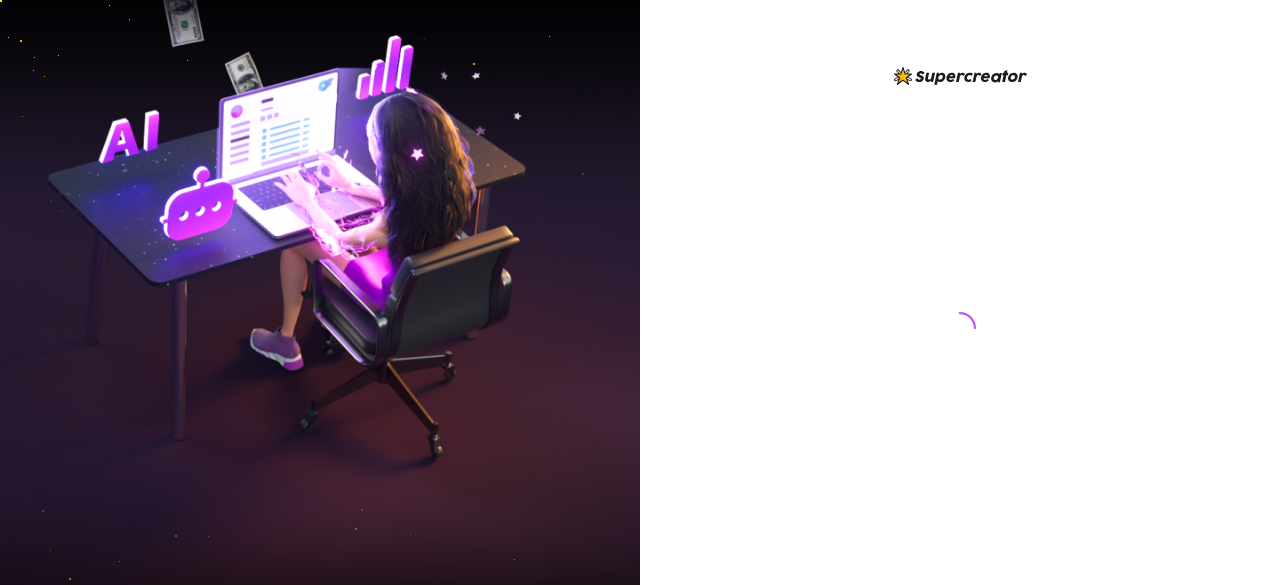 scroll, scrollTop: 0, scrollLeft: 0, axis: both 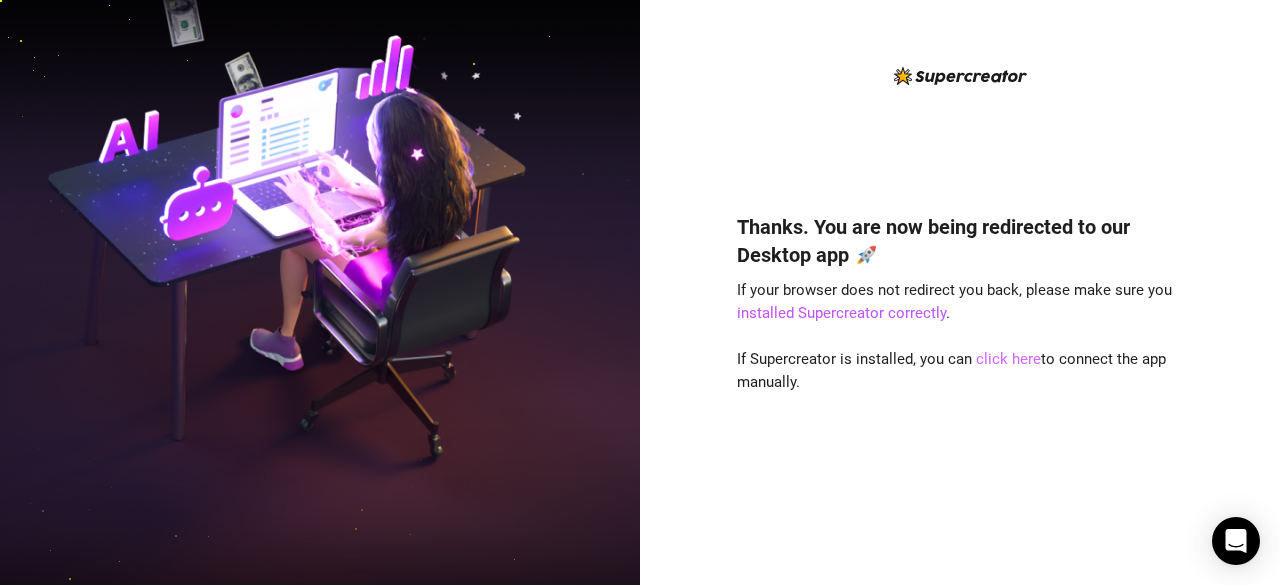 click on "click here" at bounding box center (1008, 359) 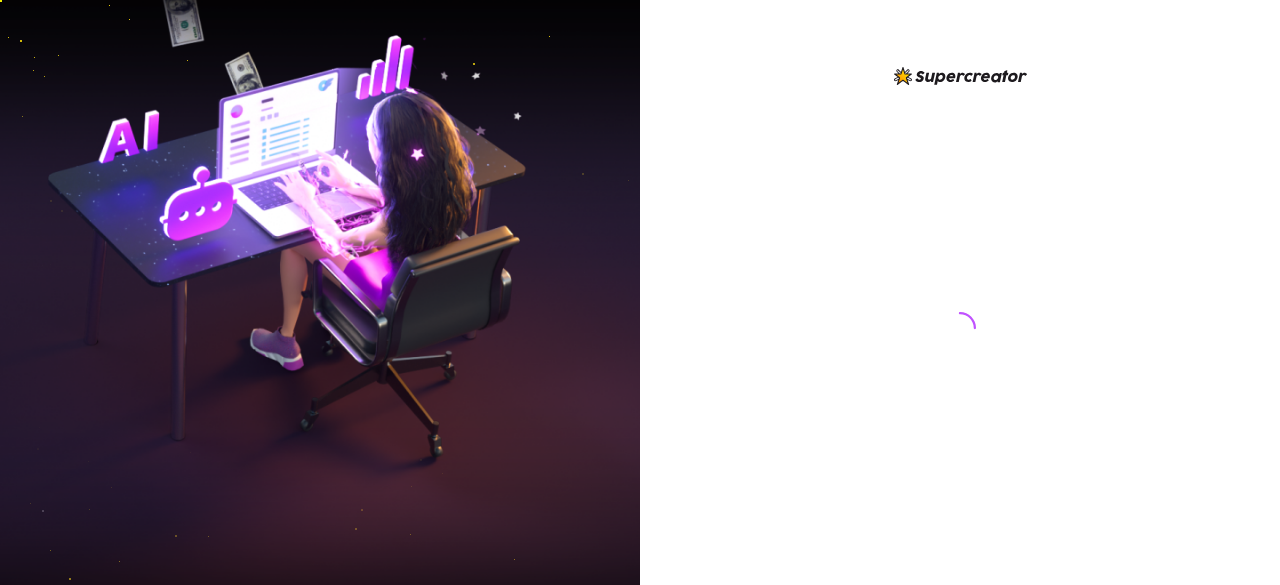 scroll, scrollTop: 0, scrollLeft: 0, axis: both 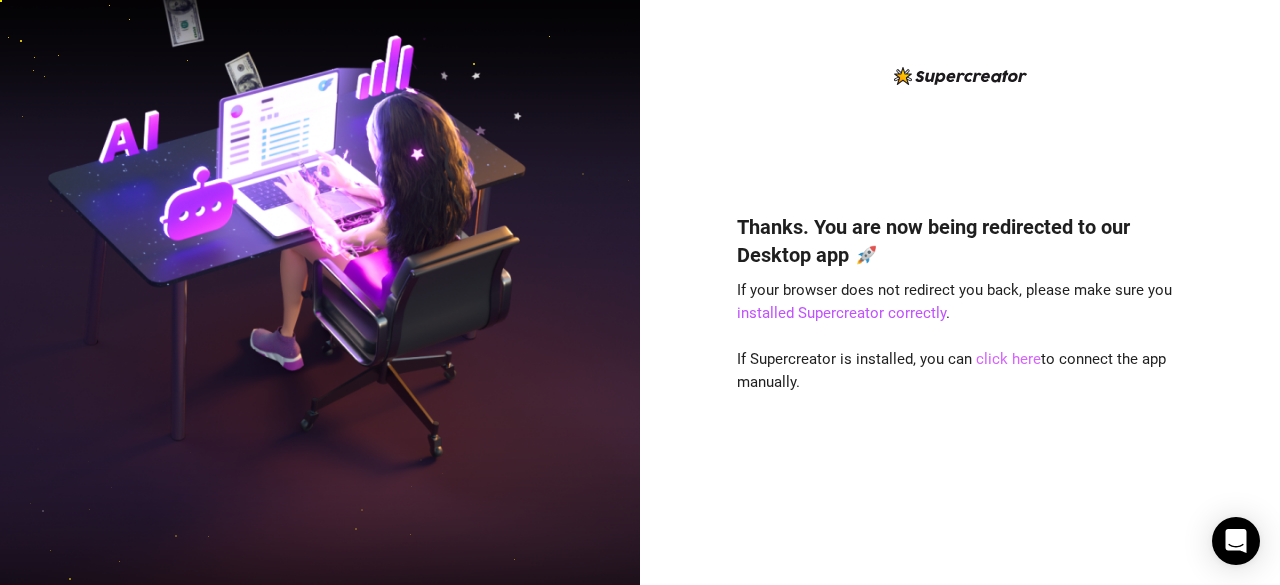 click on "click here" at bounding box center [1008, 359] 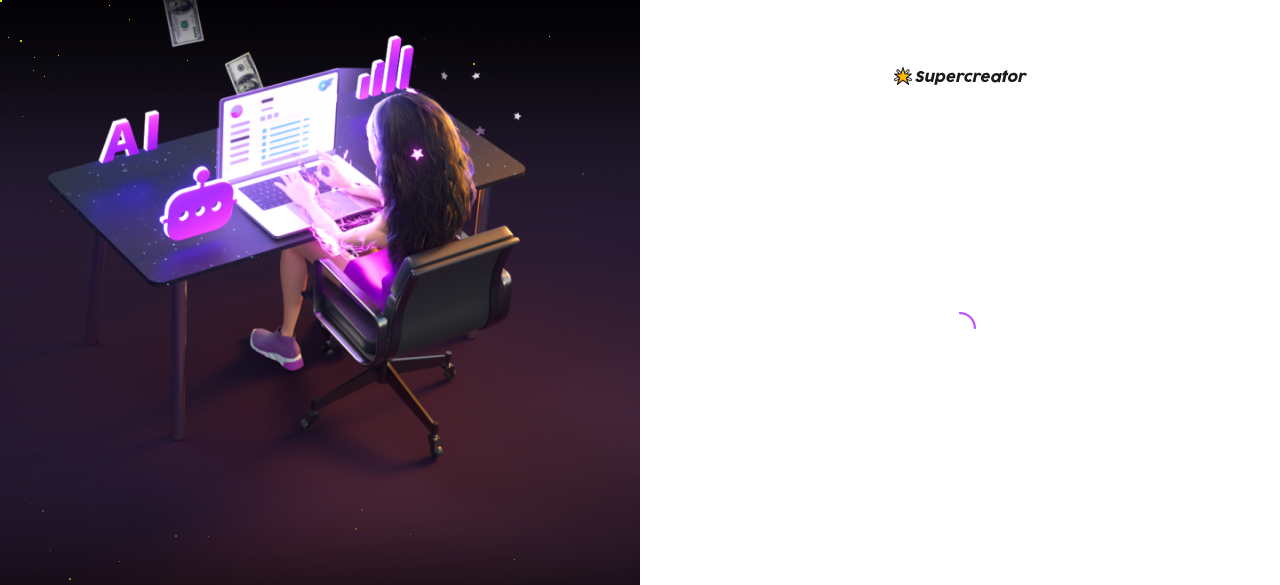scroll, scrollTop: 0, scrollLeft: 0, axis: both 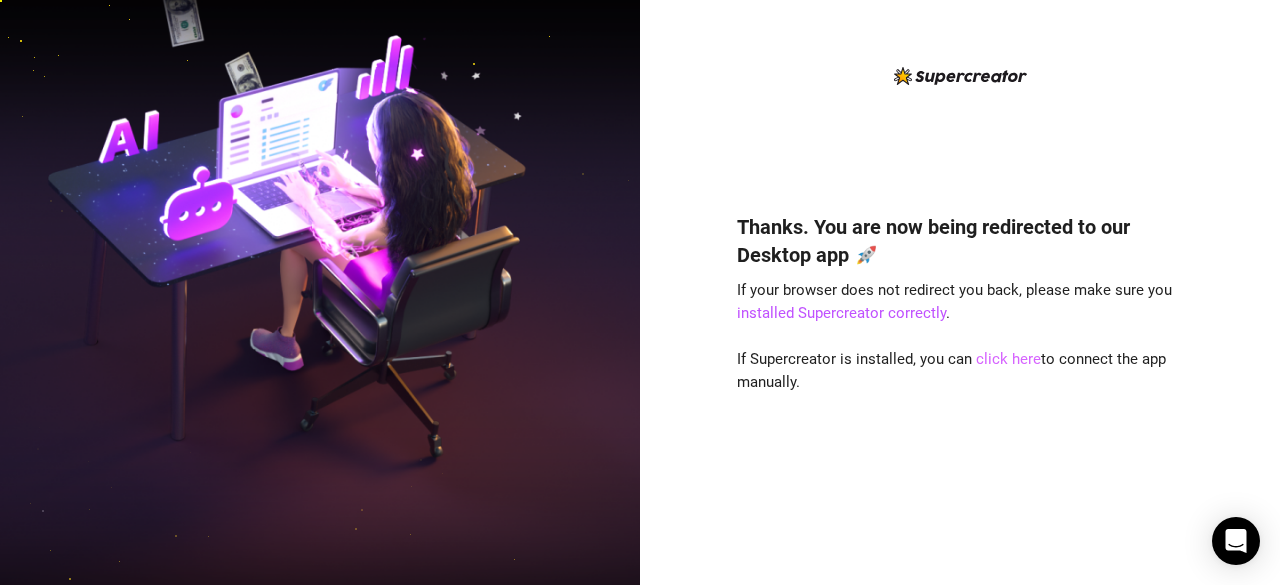 click on "click here" at bounding box center [1008, 359] 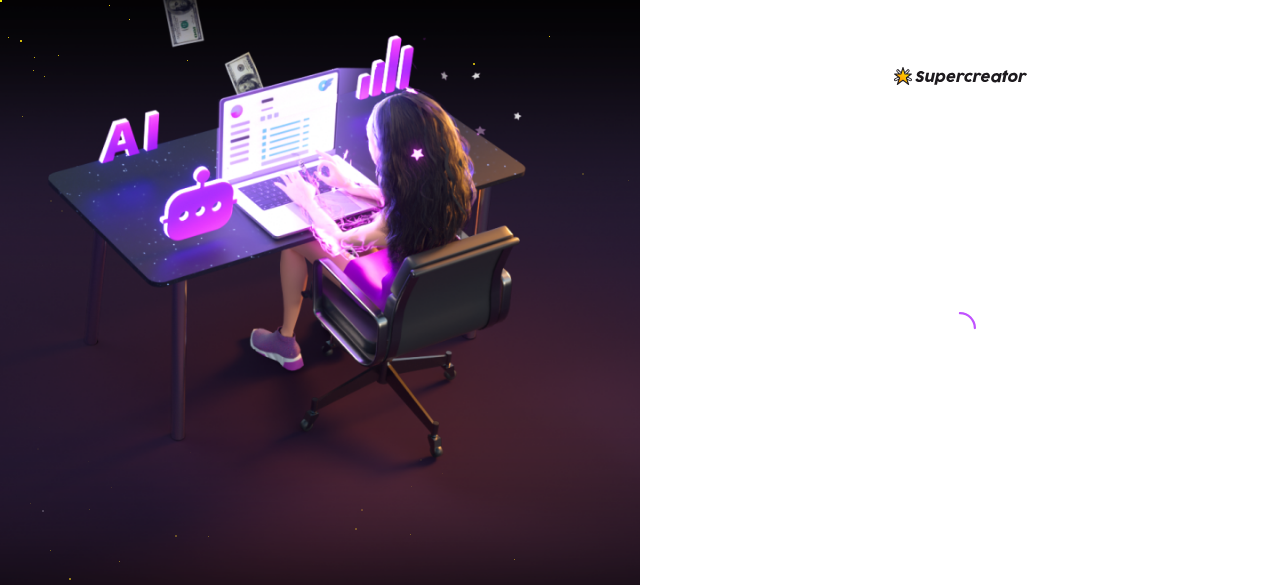 scroll, scrollTop: 0, scrollLeft: 0, axis: both 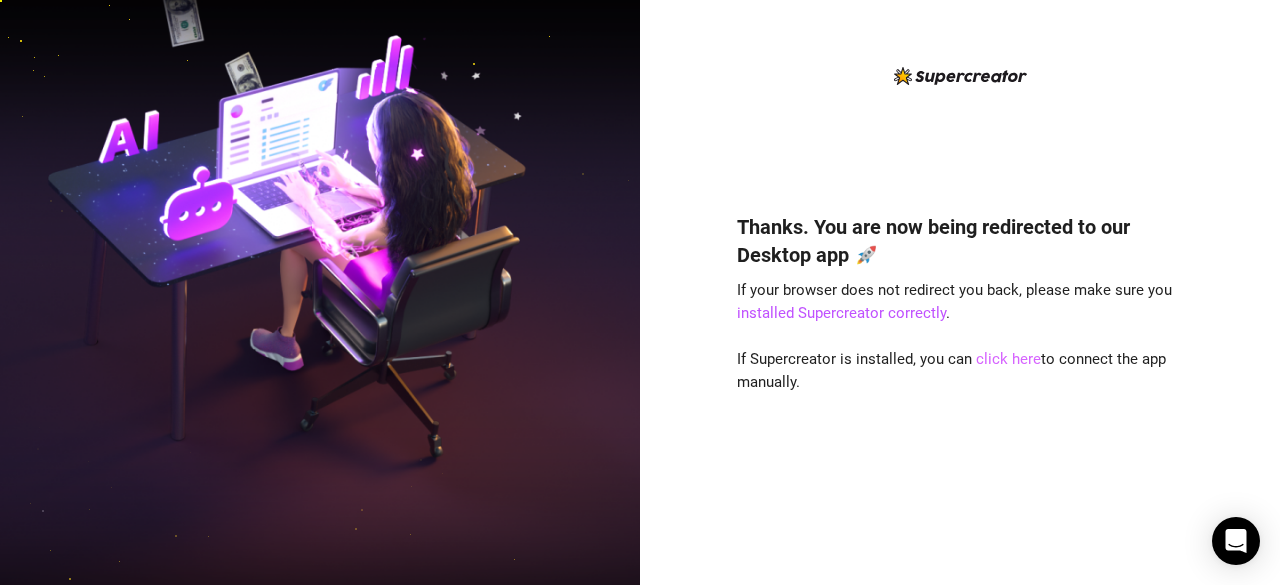 click on "click here" at bounding box center (1008, 359) 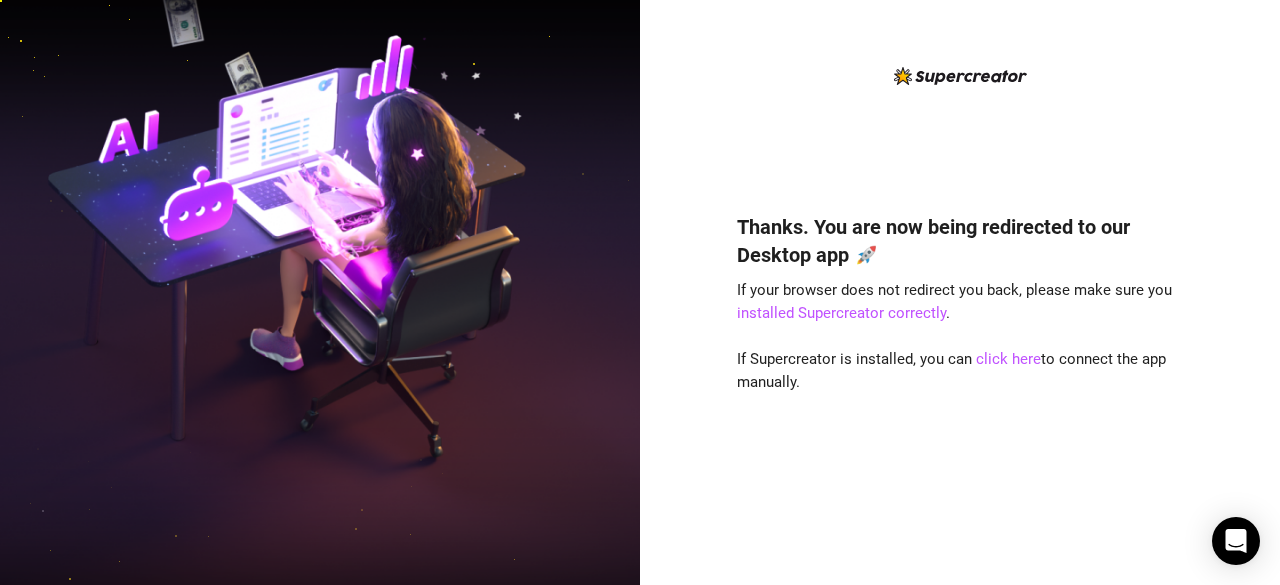 scroll, scrollTop: 0, scrollLeft: 0, axis: both 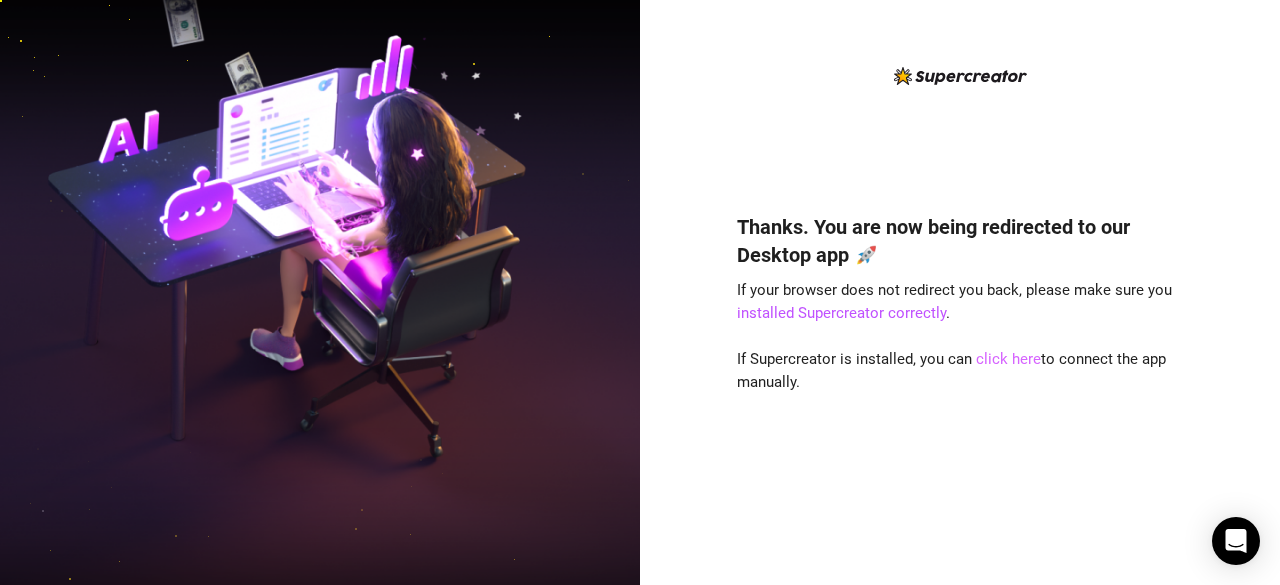 click on "click here" at bounding box center (1008, 359) 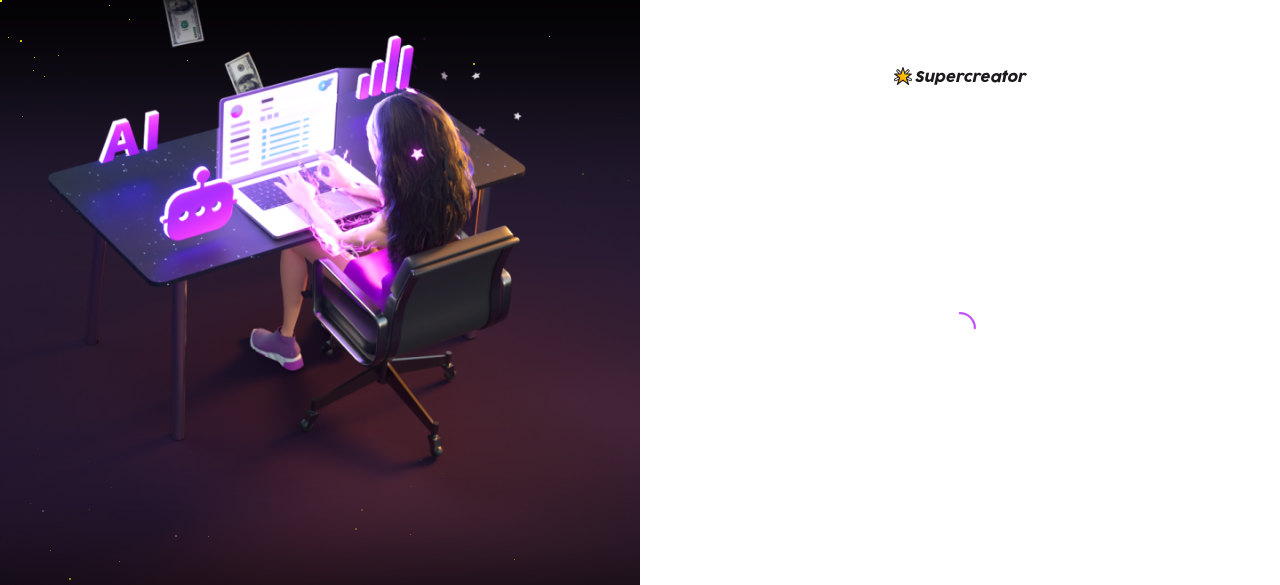 scroll, scrollTop: 0, scrollLeft: 0, axis: both 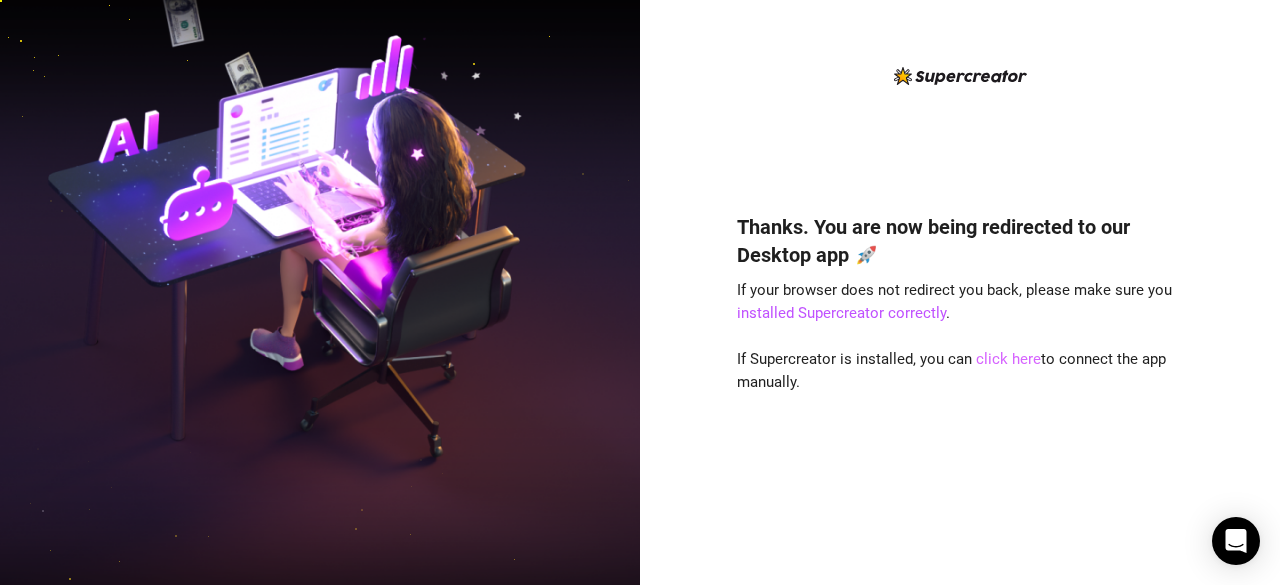 click on "click here" at bounding box center [1008, 359] 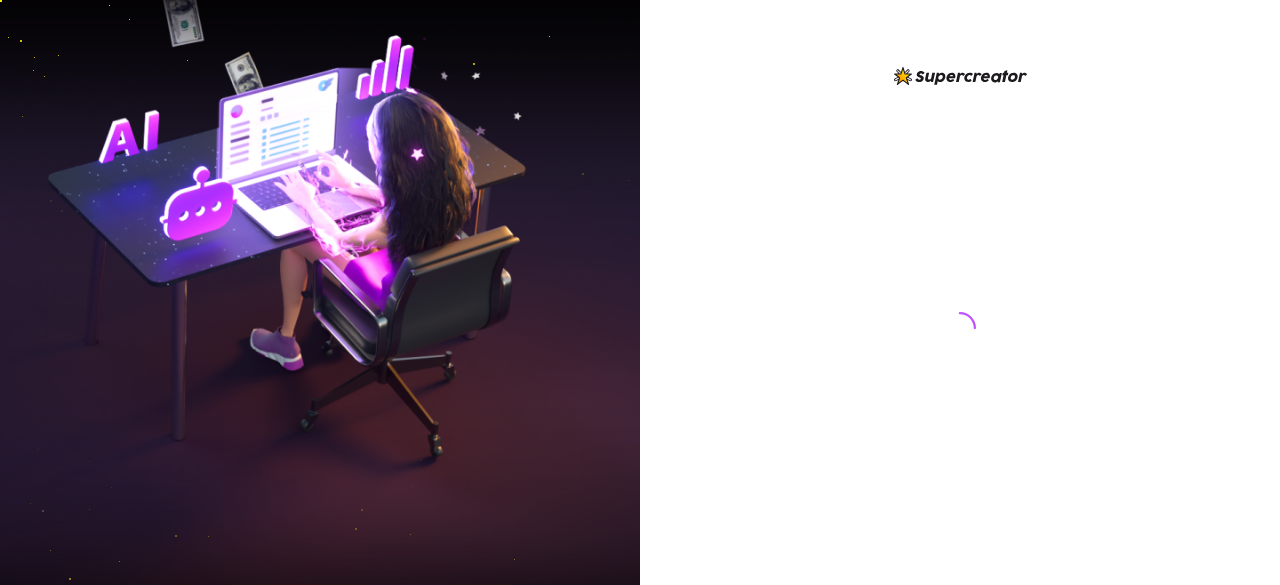 scroll, scrollTop: 0, scrollLeft: 0, axis: both 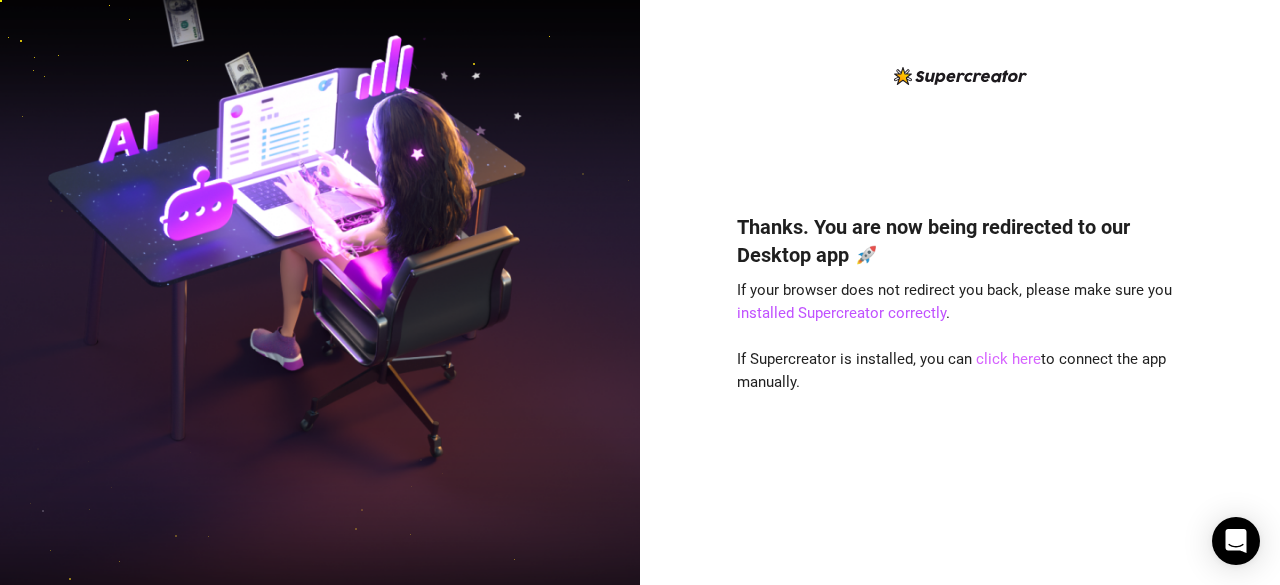 click on "click here" at bounding box center (1008, 359) 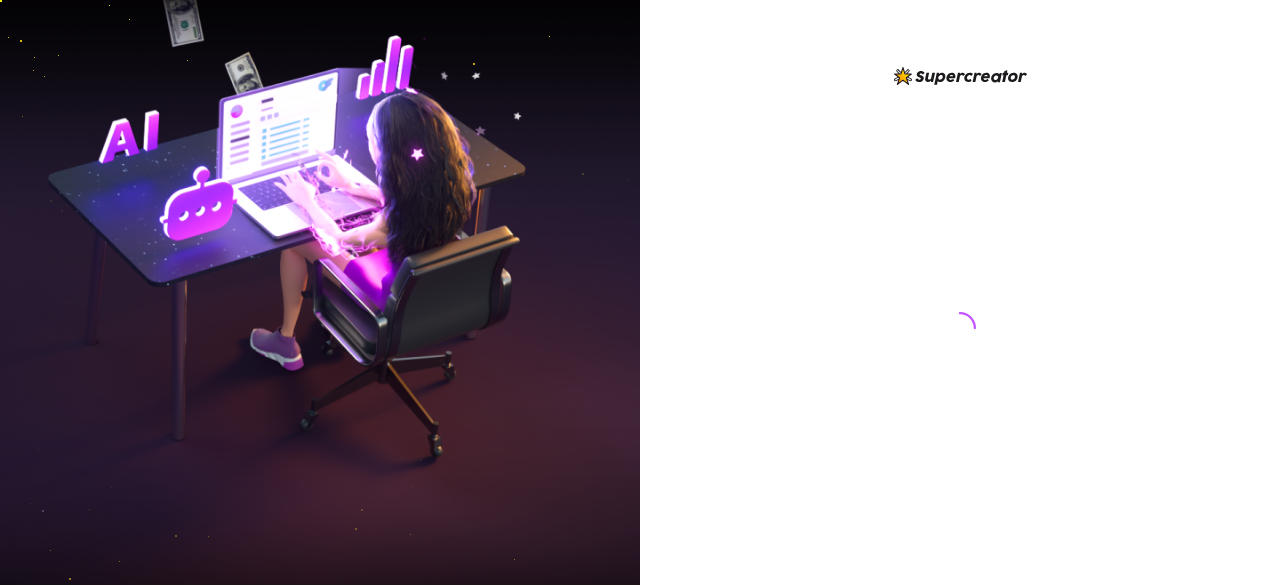 scroll, scrollTop: 0, scrollLeft: 0, axis: both 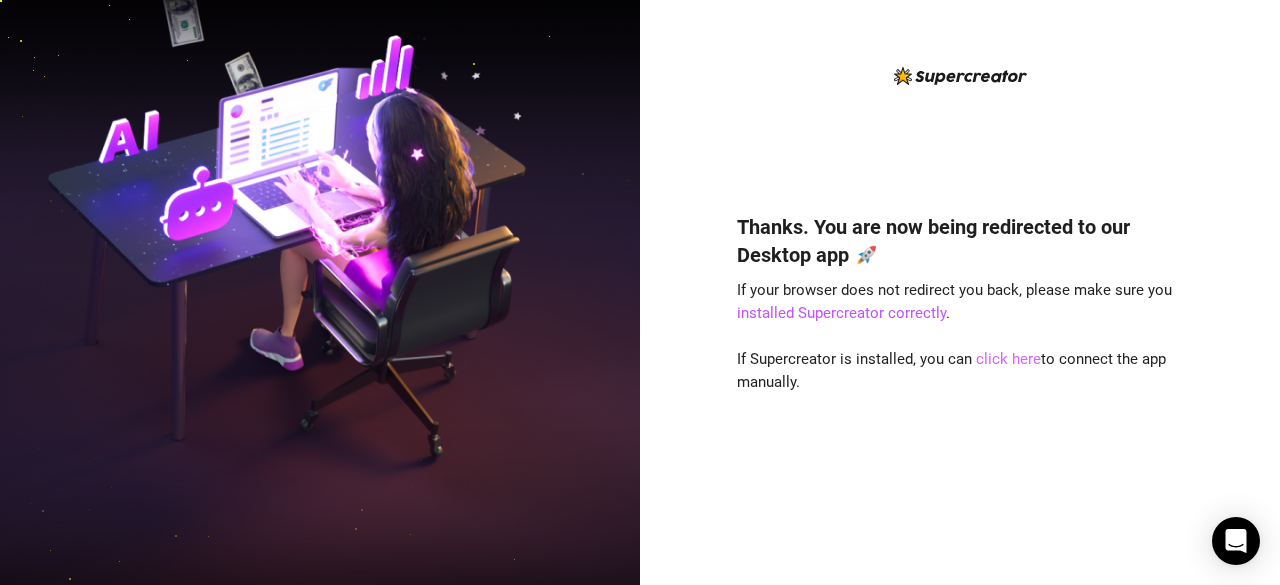 click on "click here" at bounding box center (1008, 359) 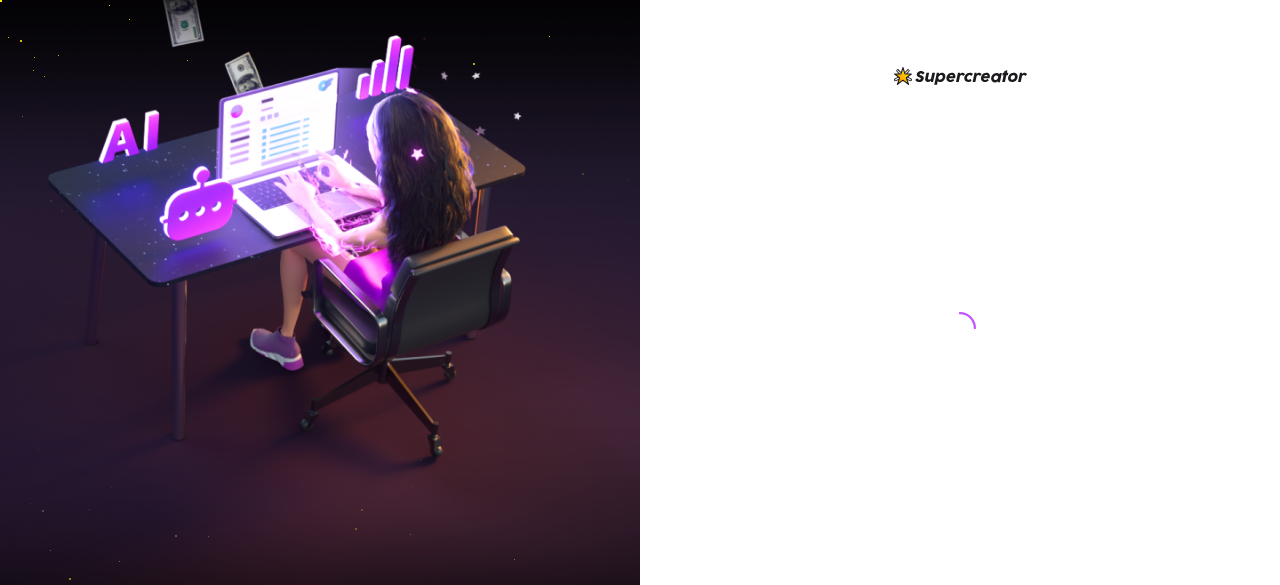 scroll, scrollTop: 0, scrollLeft: 0, axis: both 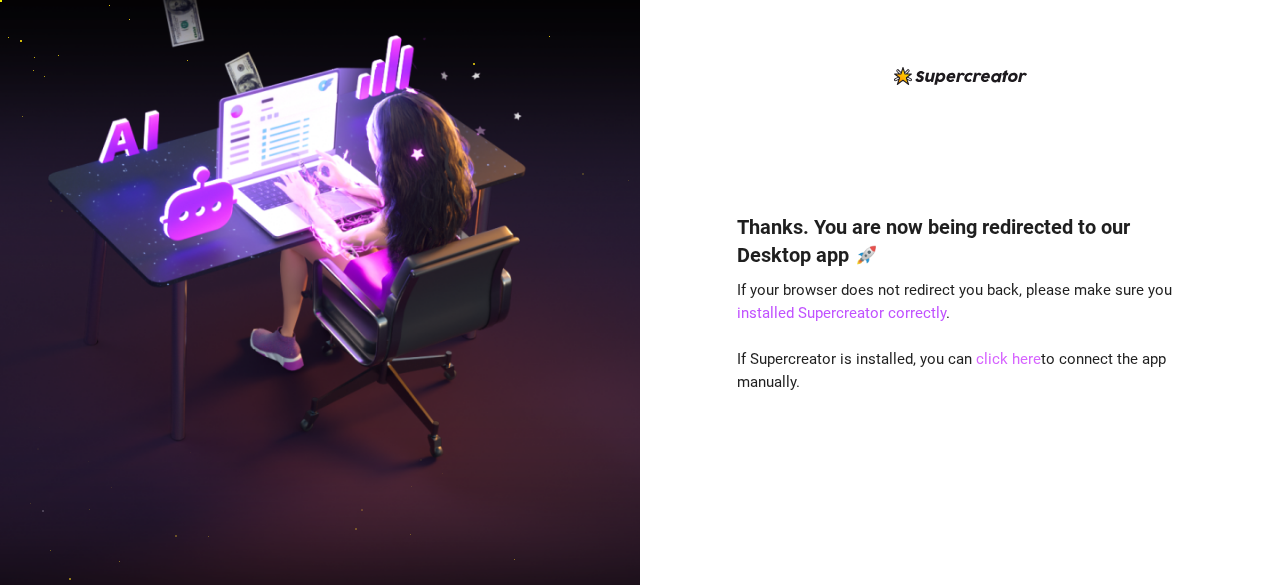 click on "click here" at bounding box center (1008, 359) 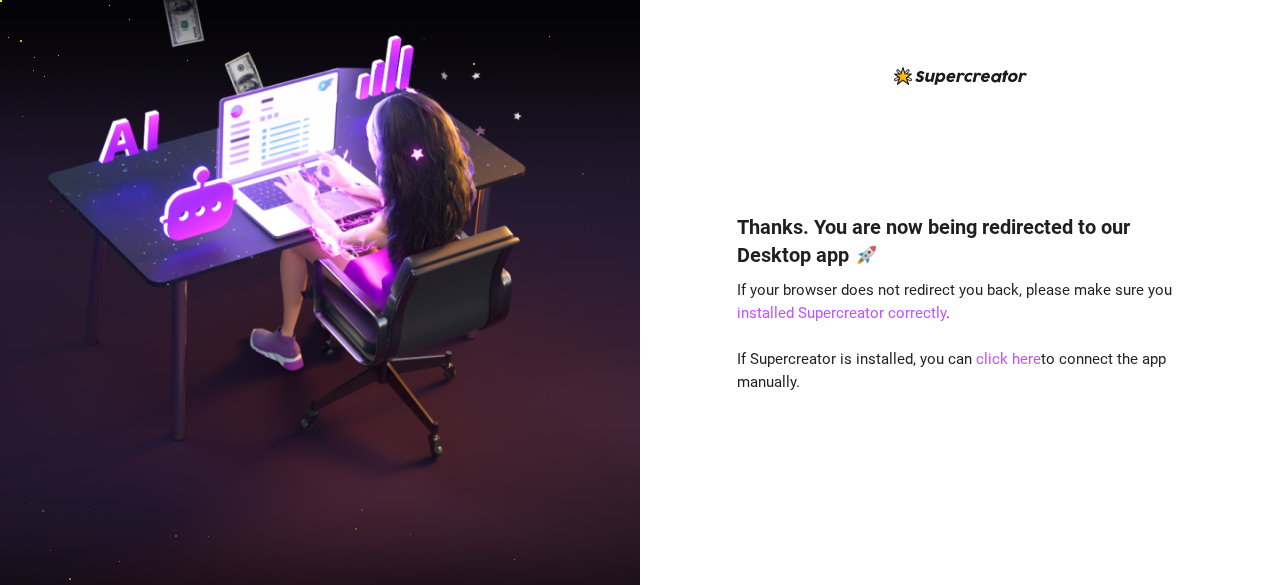 click at bounding box center [320, 292] 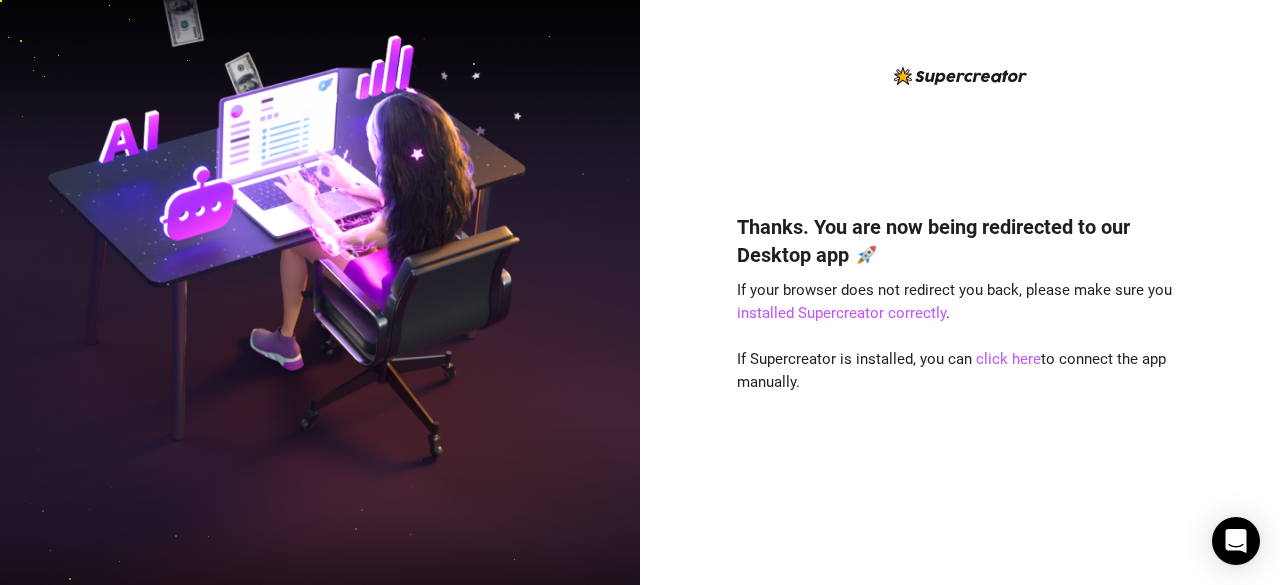 scroll, scrollTop: 0, scrollLeft: 0, axis: both 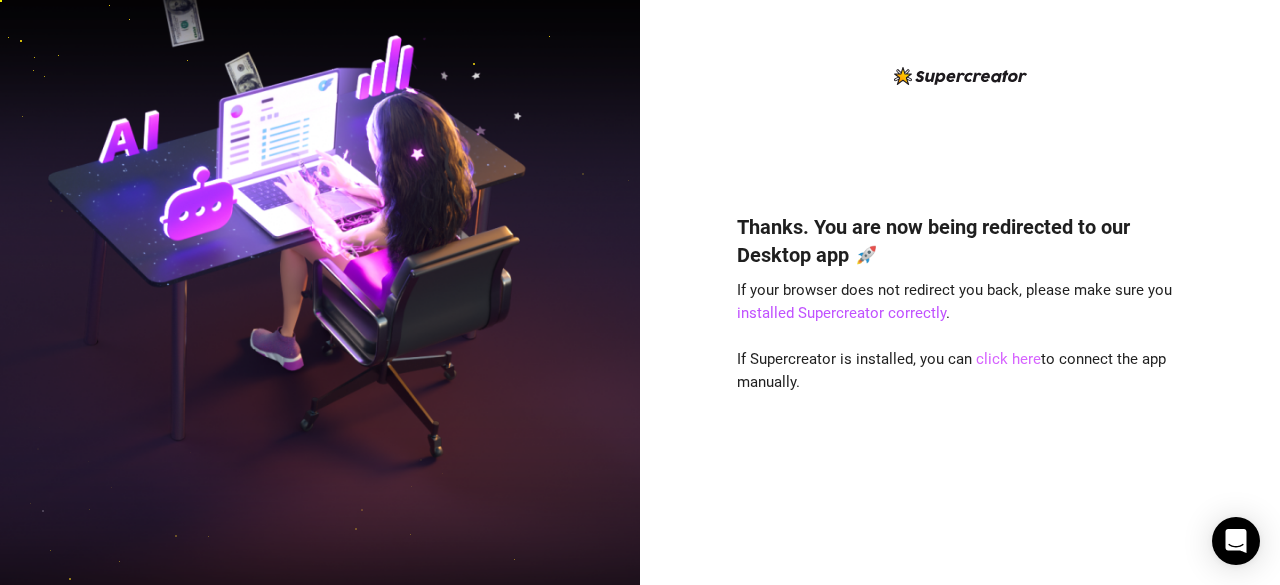 click on "click here" at bounding box center (1008, 359) 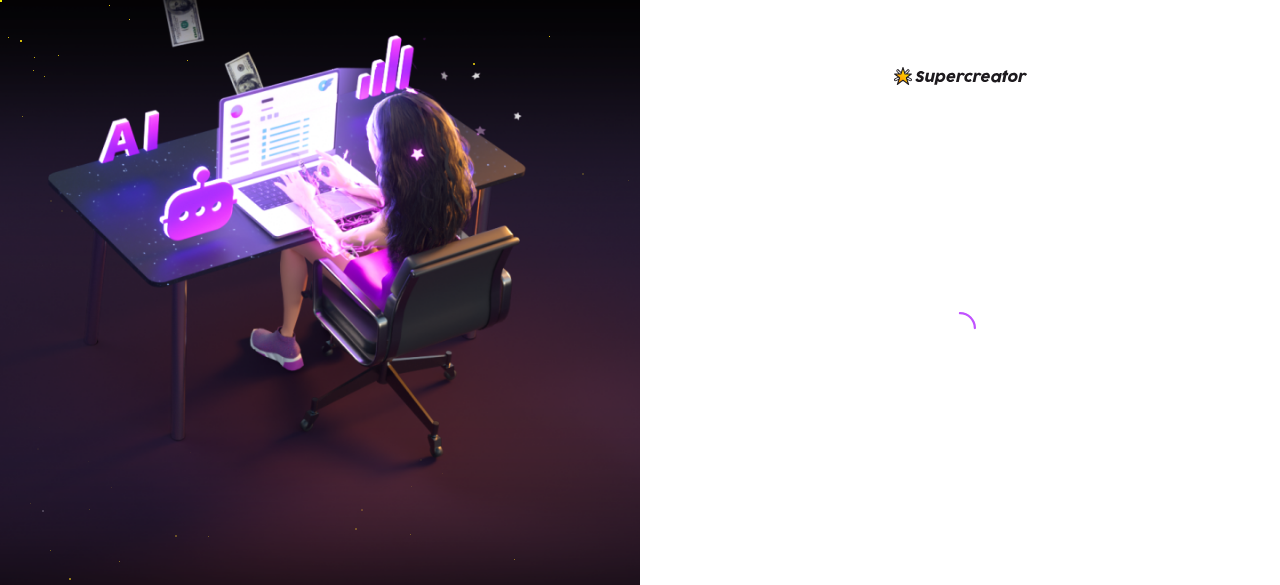 scroll, scrollTop: 0, scrollLeft: 0, axis: both 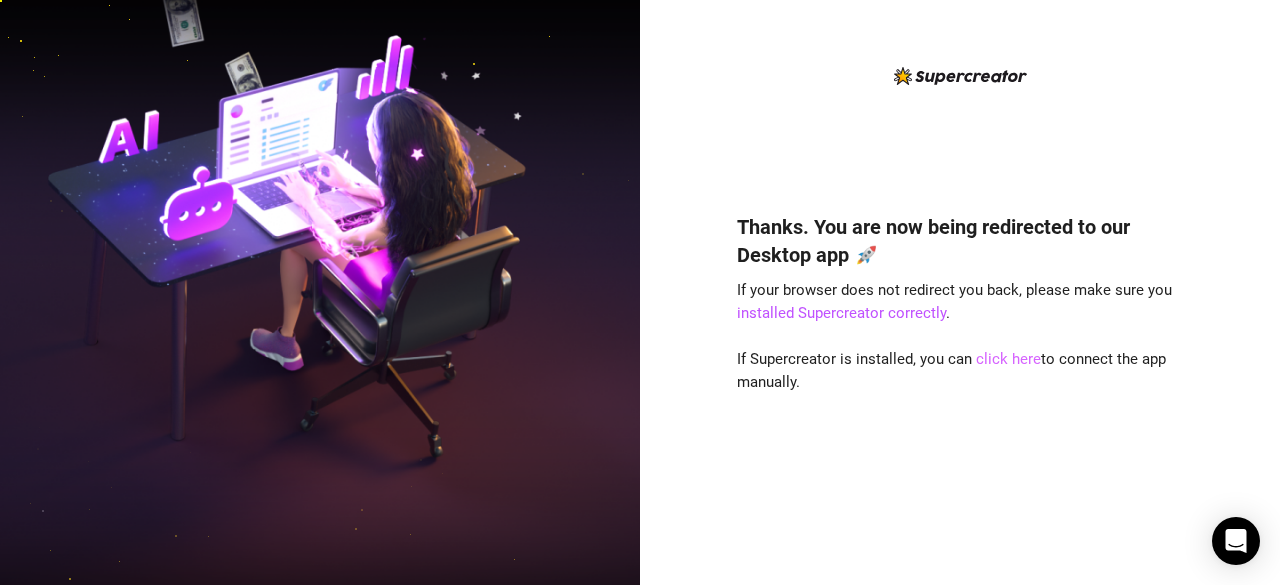 click on "click here" at bounding box center (1008, 359) 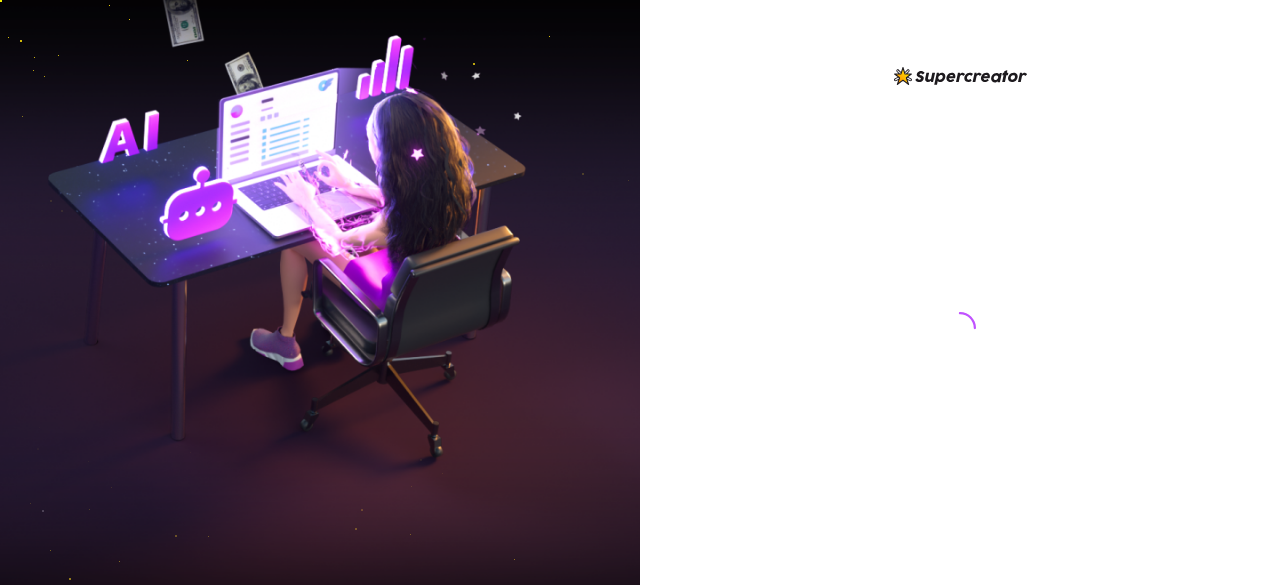scroll, scrollTop: 0, scrollLeft: 0, axis: both 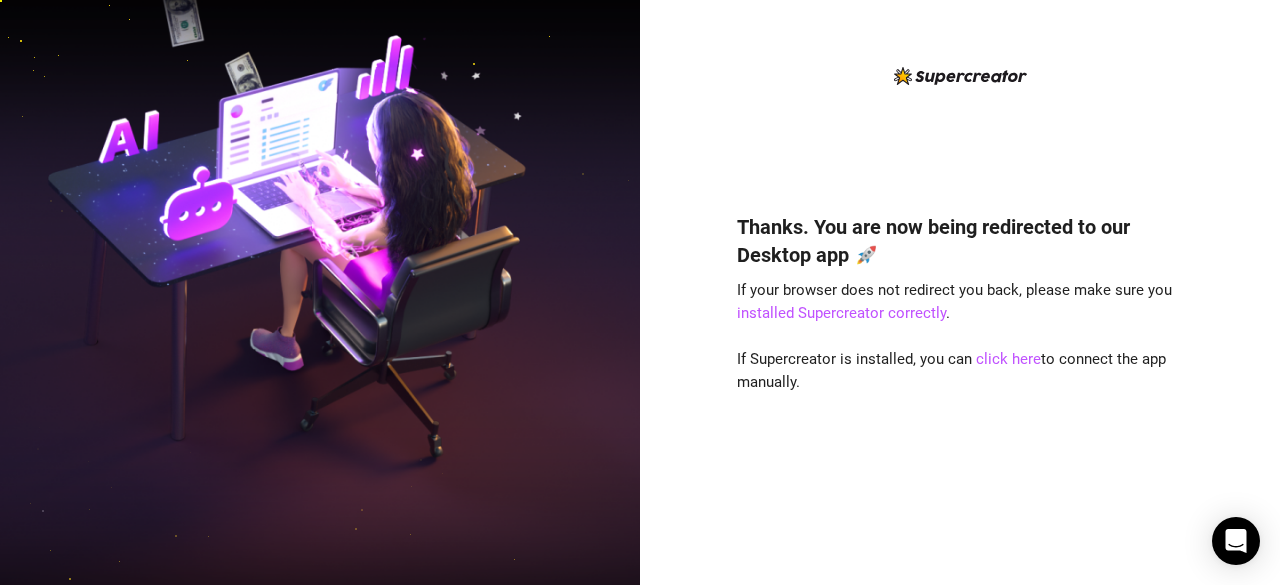 click at bounding box center (320, 292) 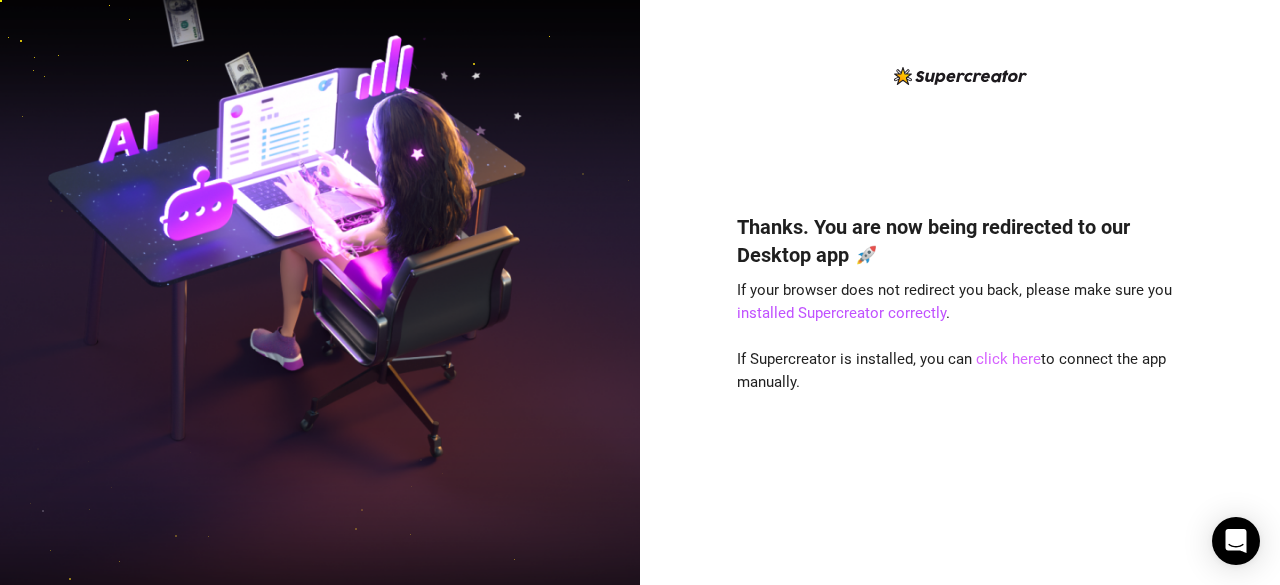 click on "click here" at bounding box center (1008, 359) 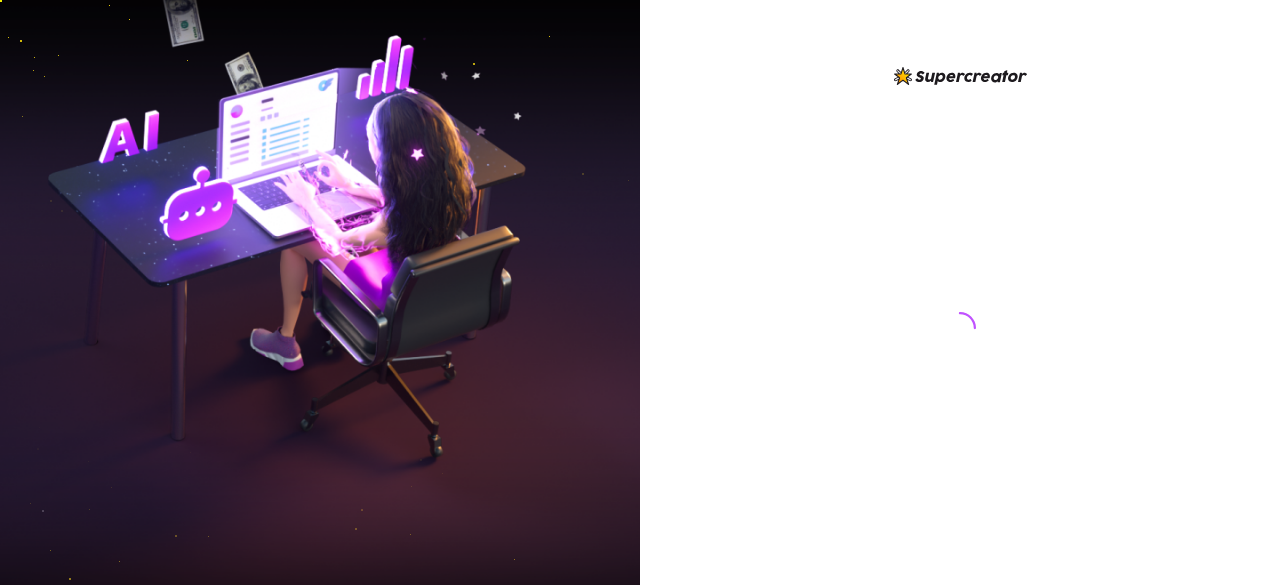 scroll, scrollTop: 0, scrollLeft: 0, axis: both 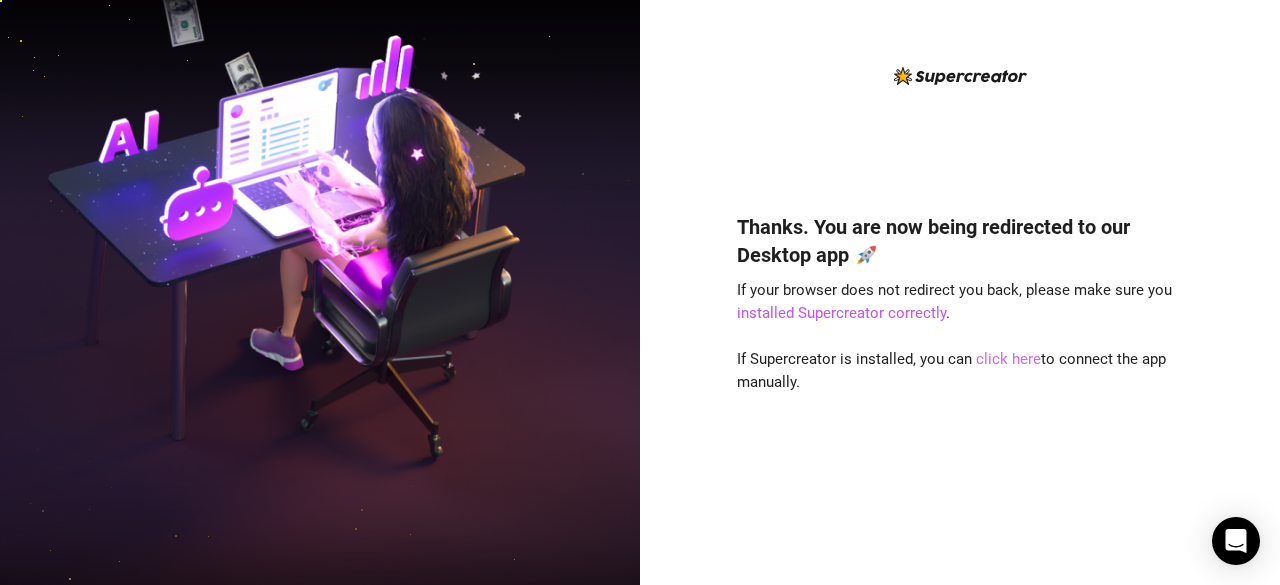 click on "click here" at bounding box center (1008, 359) 